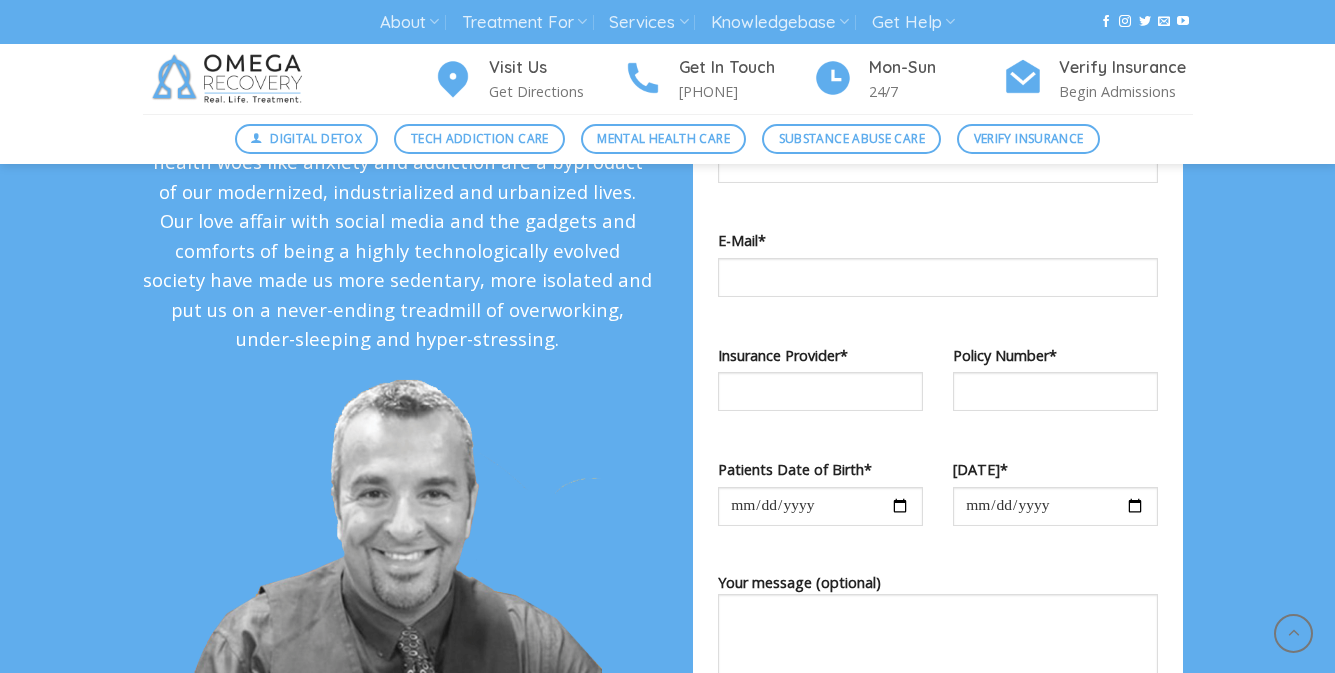 scroll, scrollTop: 1879, scrollLeft: 0, axis: vertical 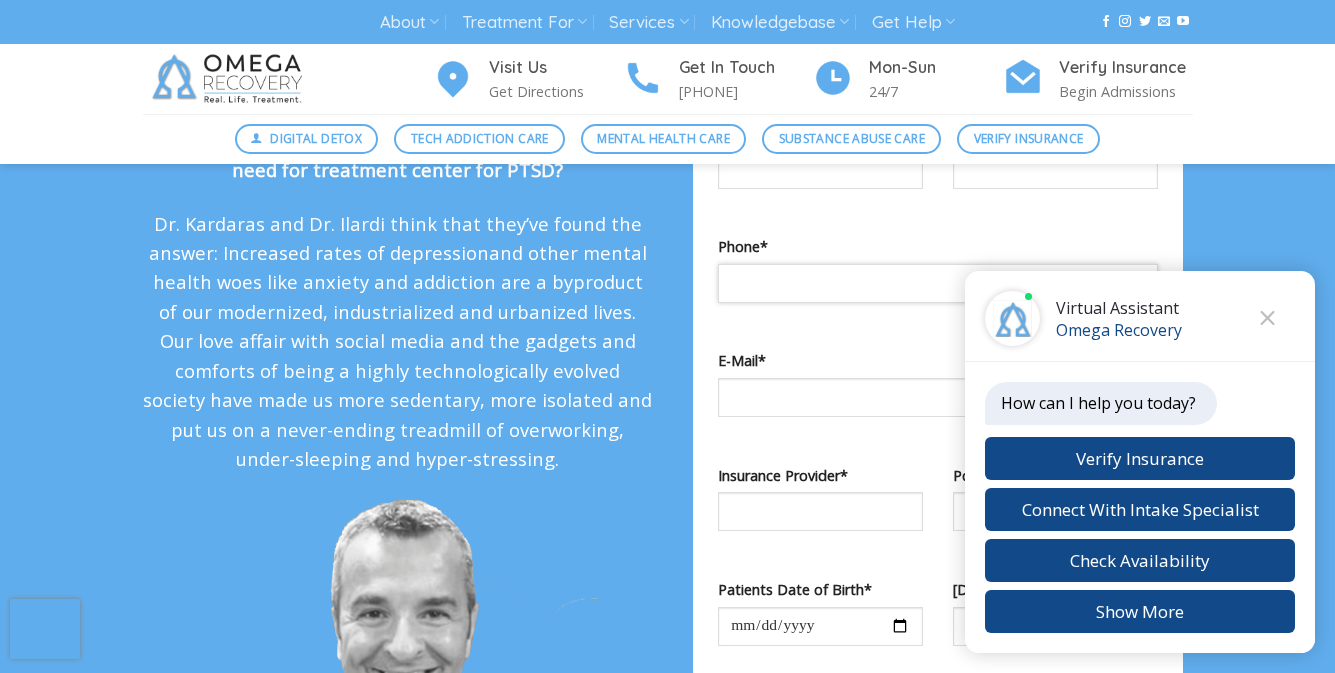 click at bounding box center (938, 283) 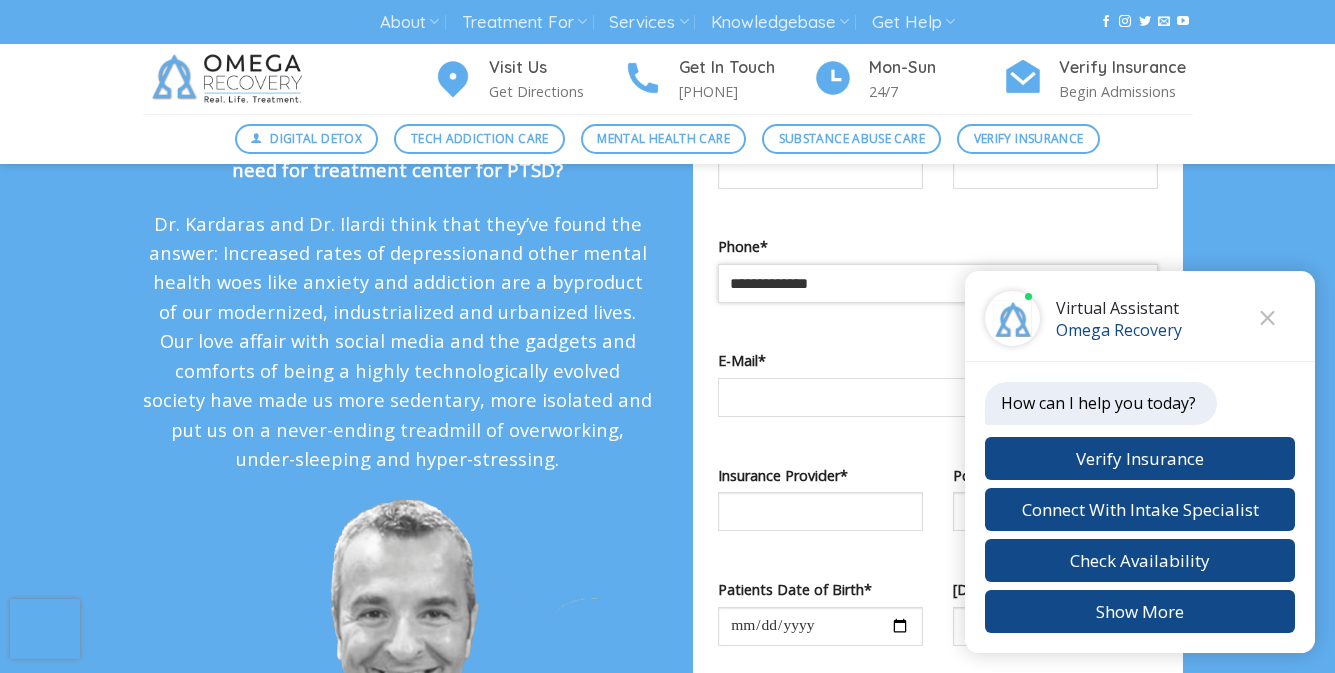 type on "**********" 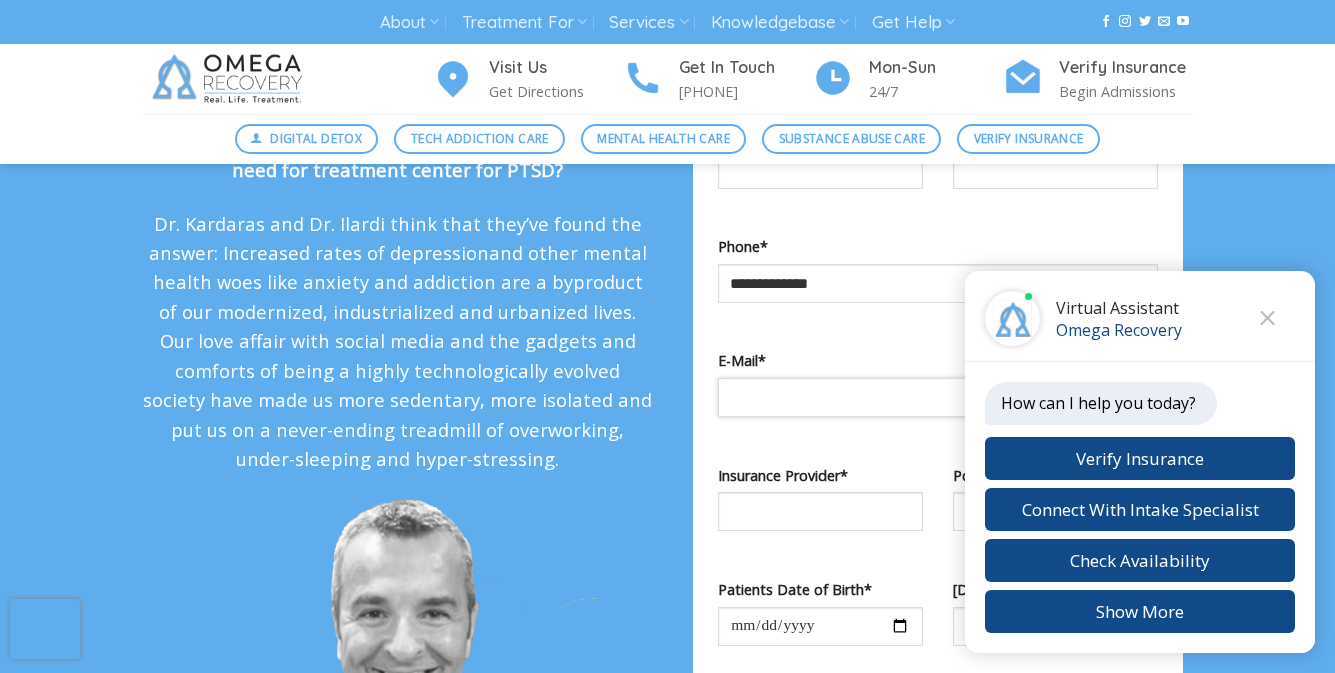 click at bounding box center (938, 397) 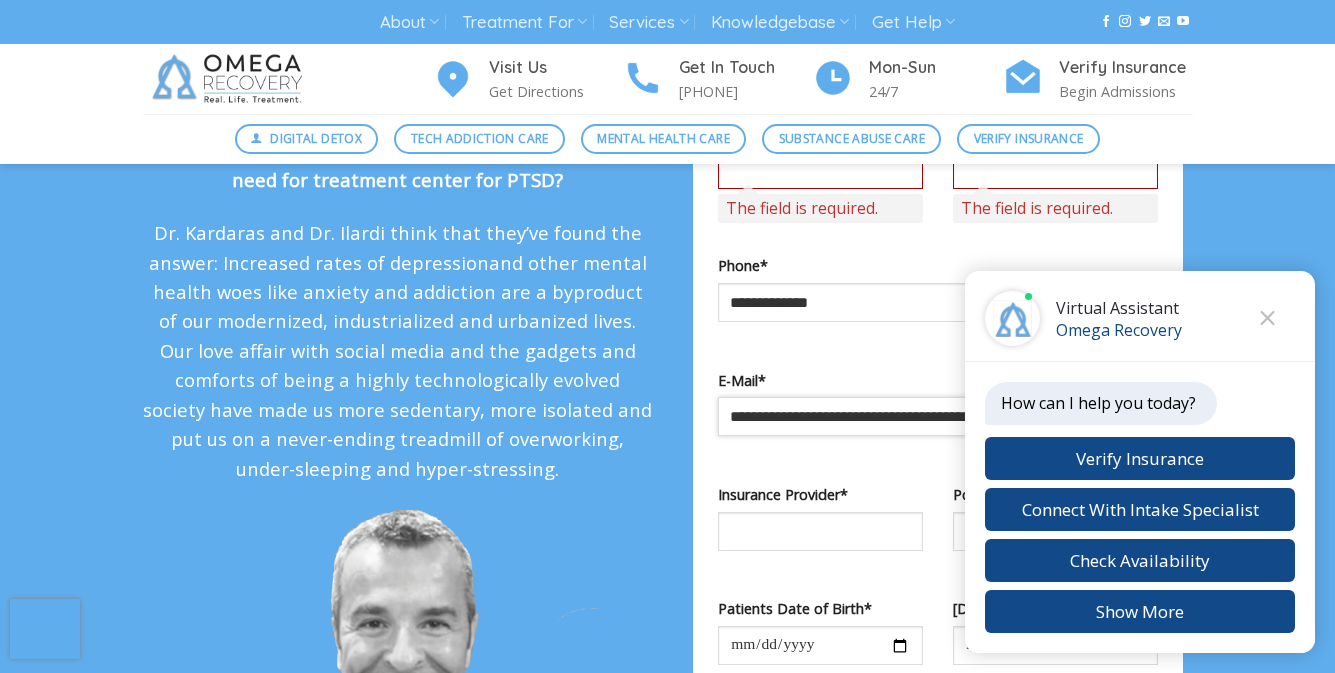 scroll, scrollTop: 2522, scrollLeft: 0, axis: vertical 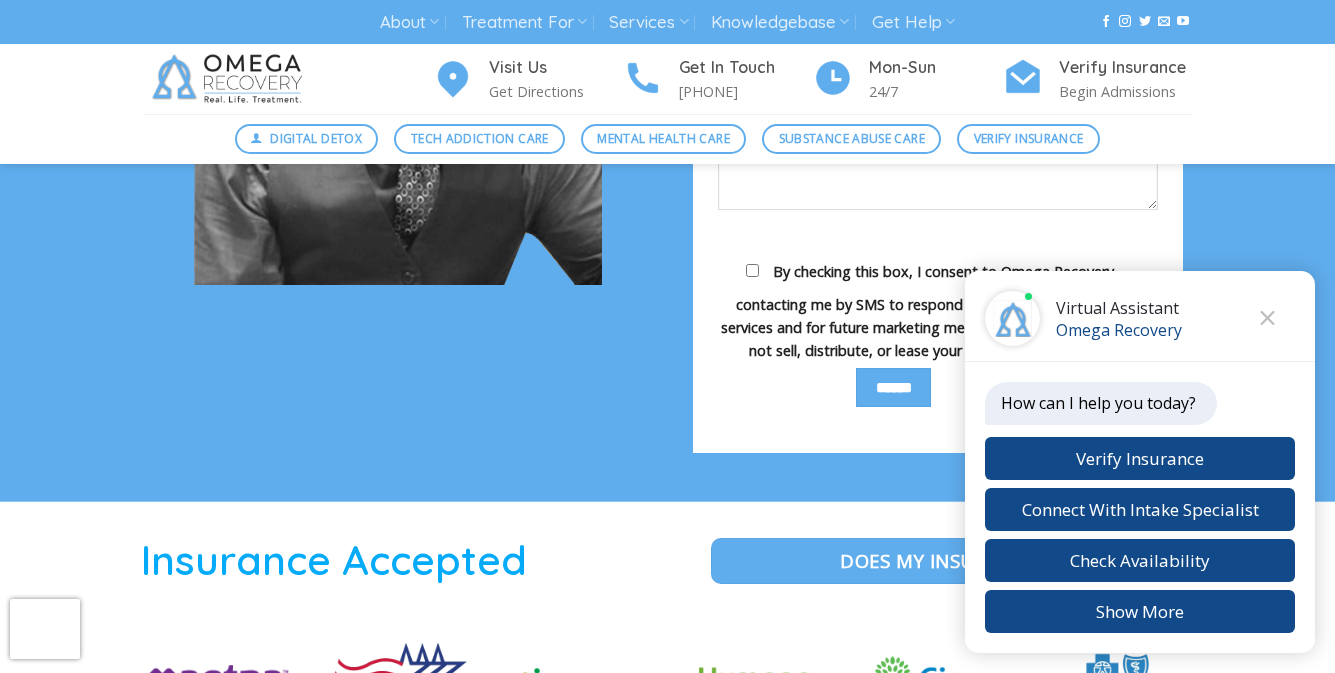 type on "**********" 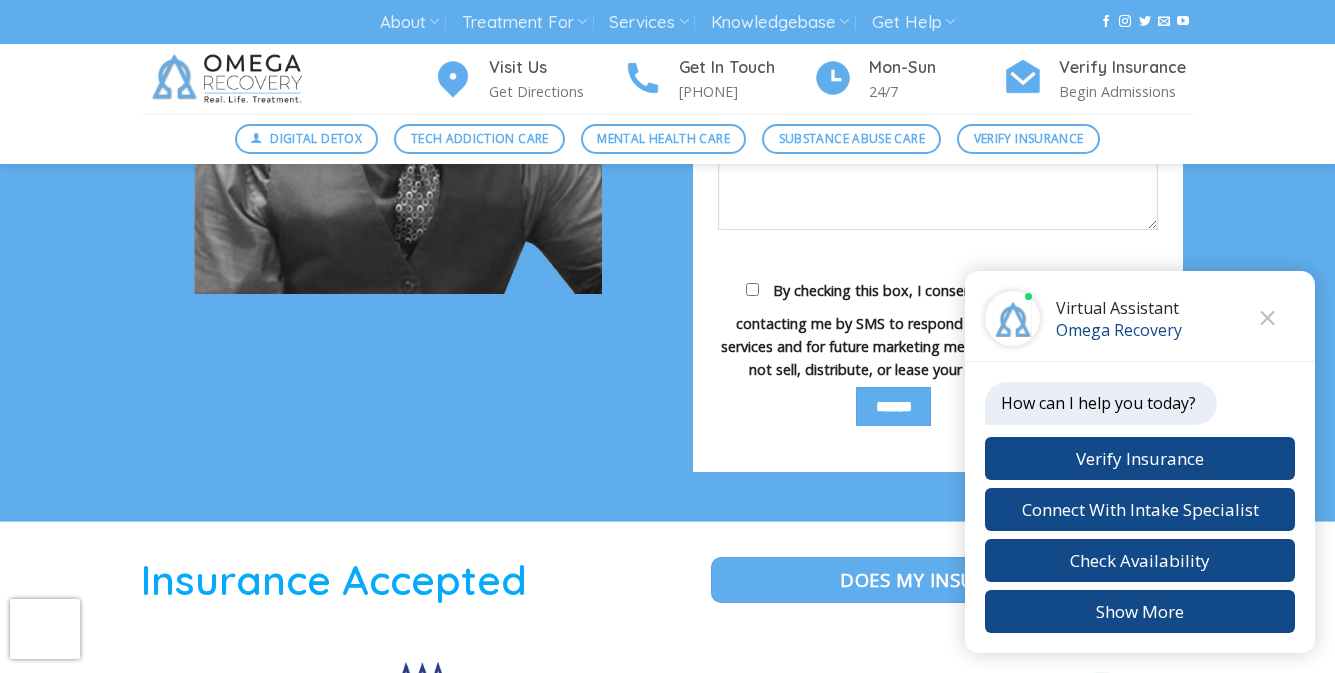 click on "**********" at bounding box center [938, -26] 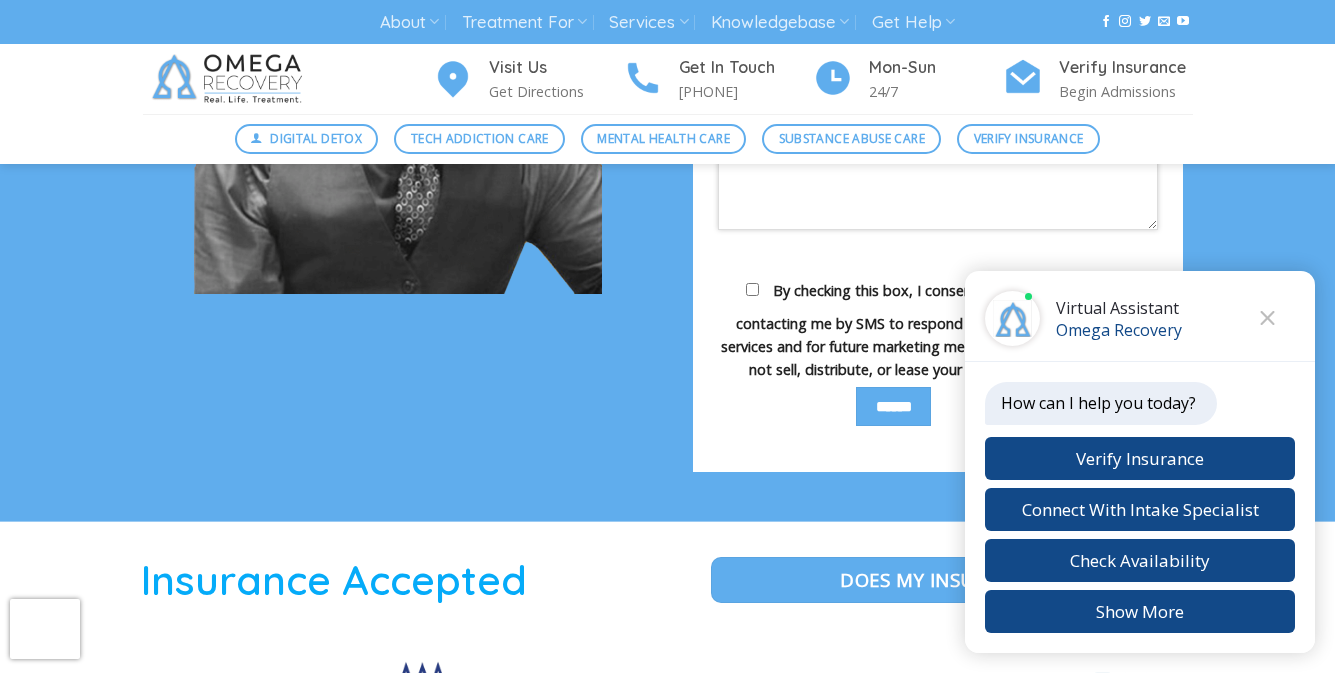 click on "Your message (optional)" at bounding box center [938, 170] 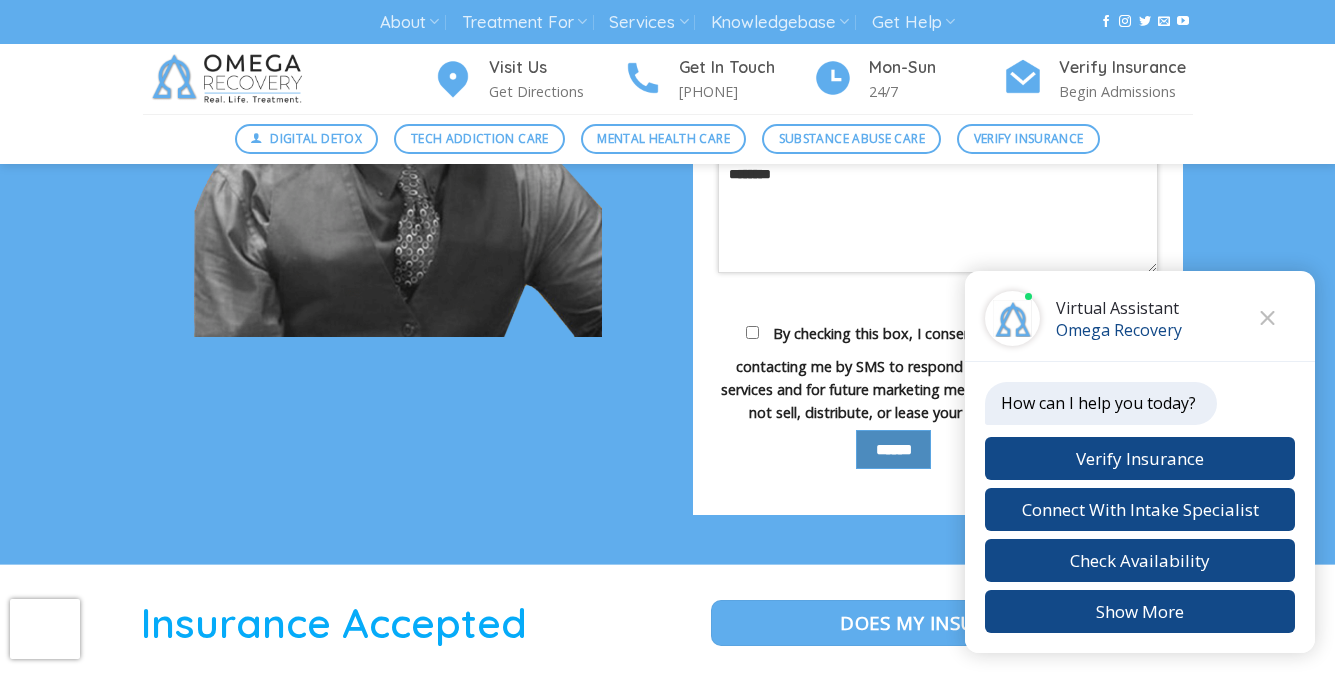 type on "********" 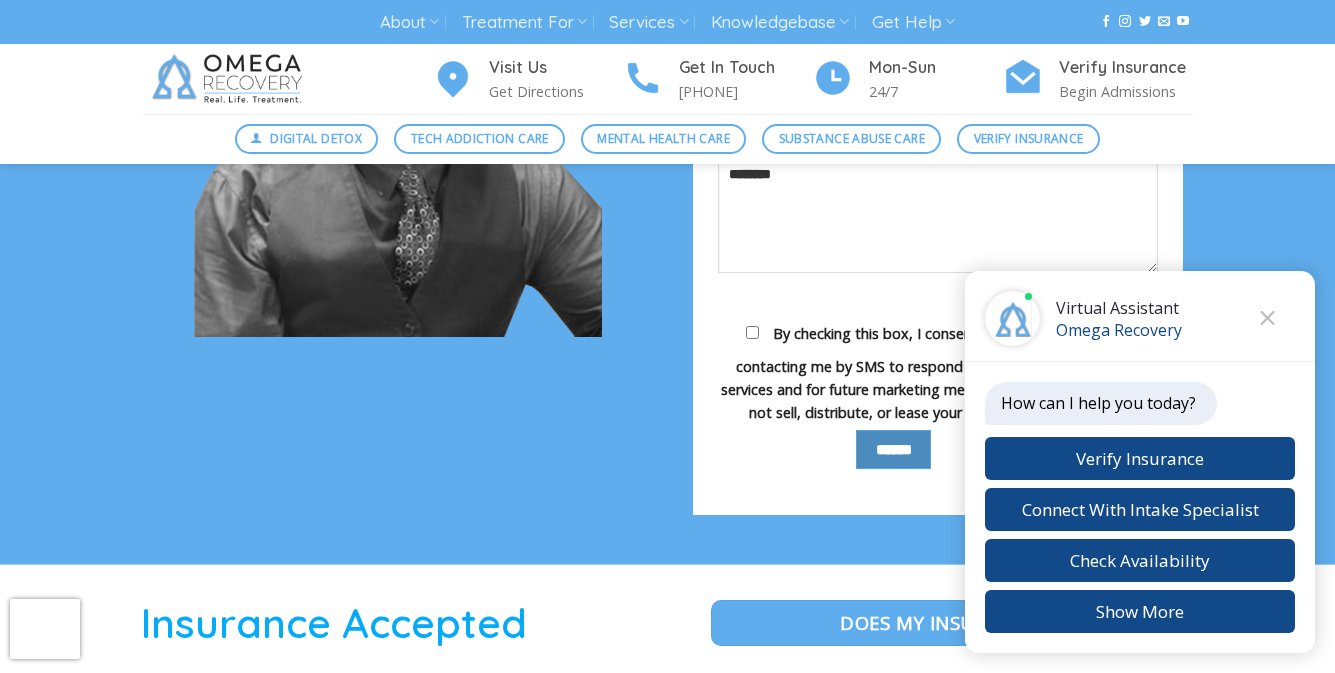 click on "**********" at bounding box center (938, 17) 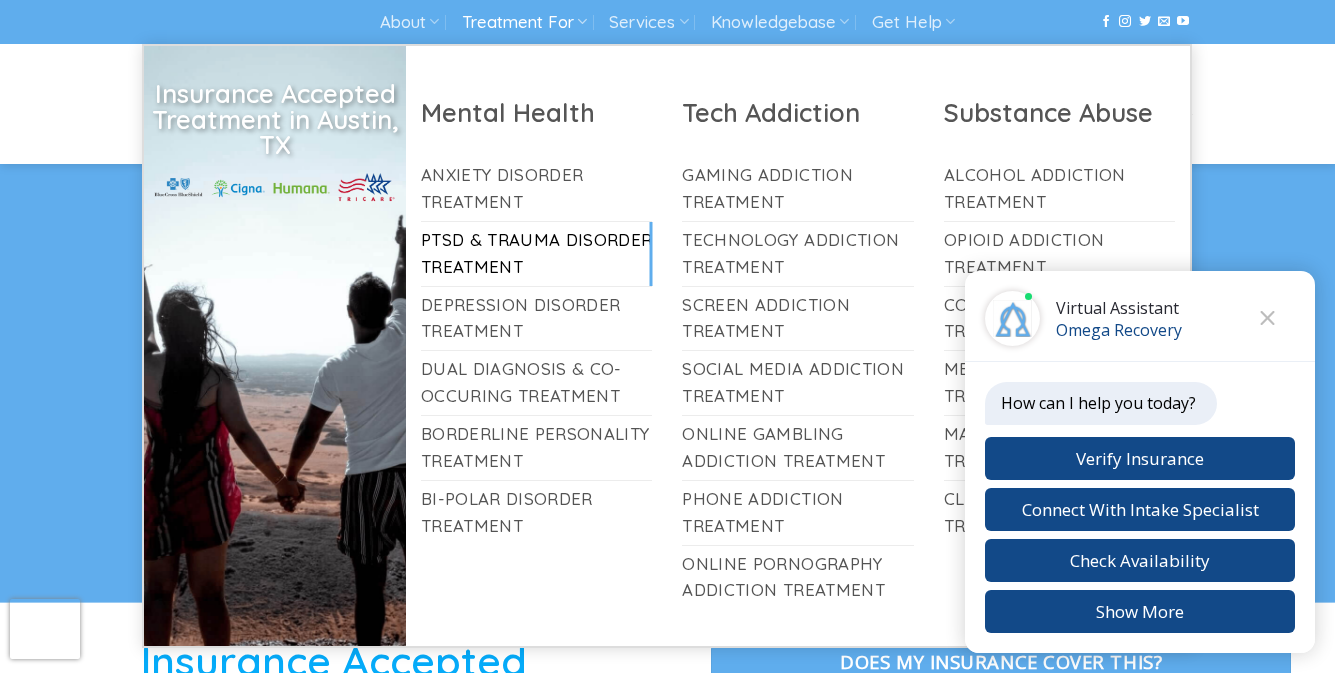 click on "Treatment For" at bounding box center (524, 22) 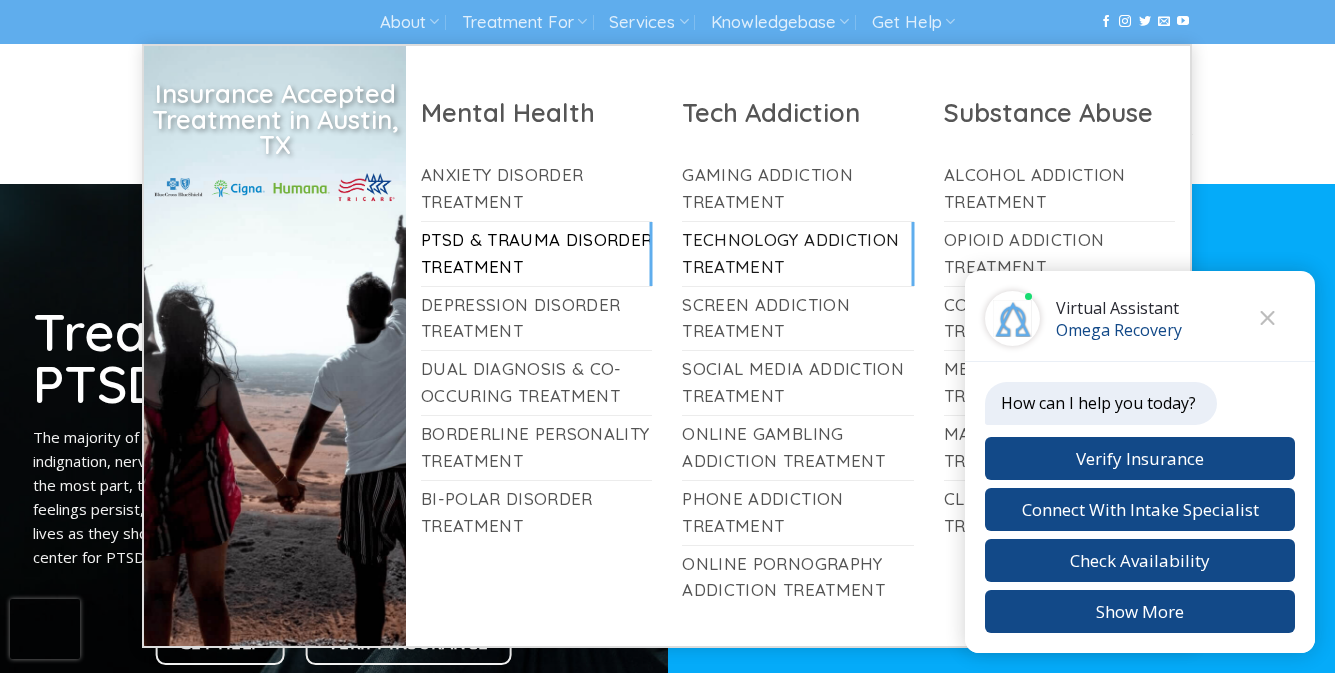 click on "Technology Addiction Treatment" at bounding box center (798, 254) 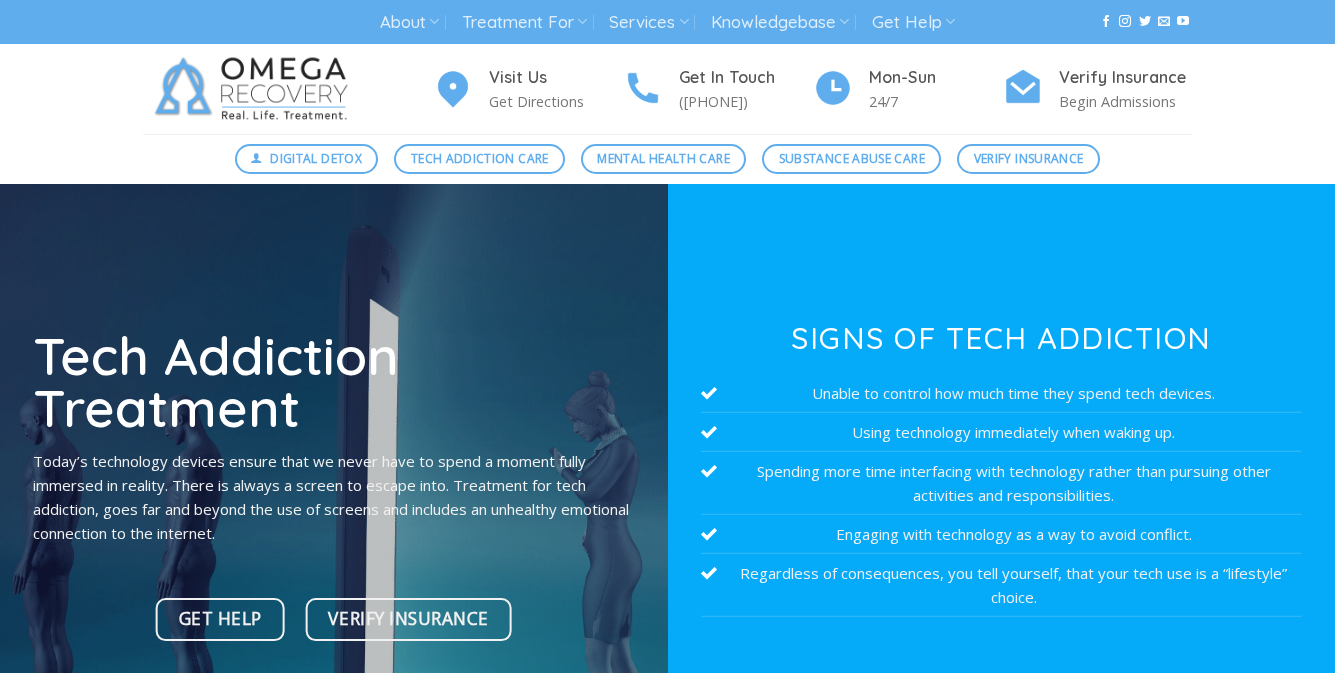 scroll, scrollTop: 0, scrollLeft: 0, axis: both 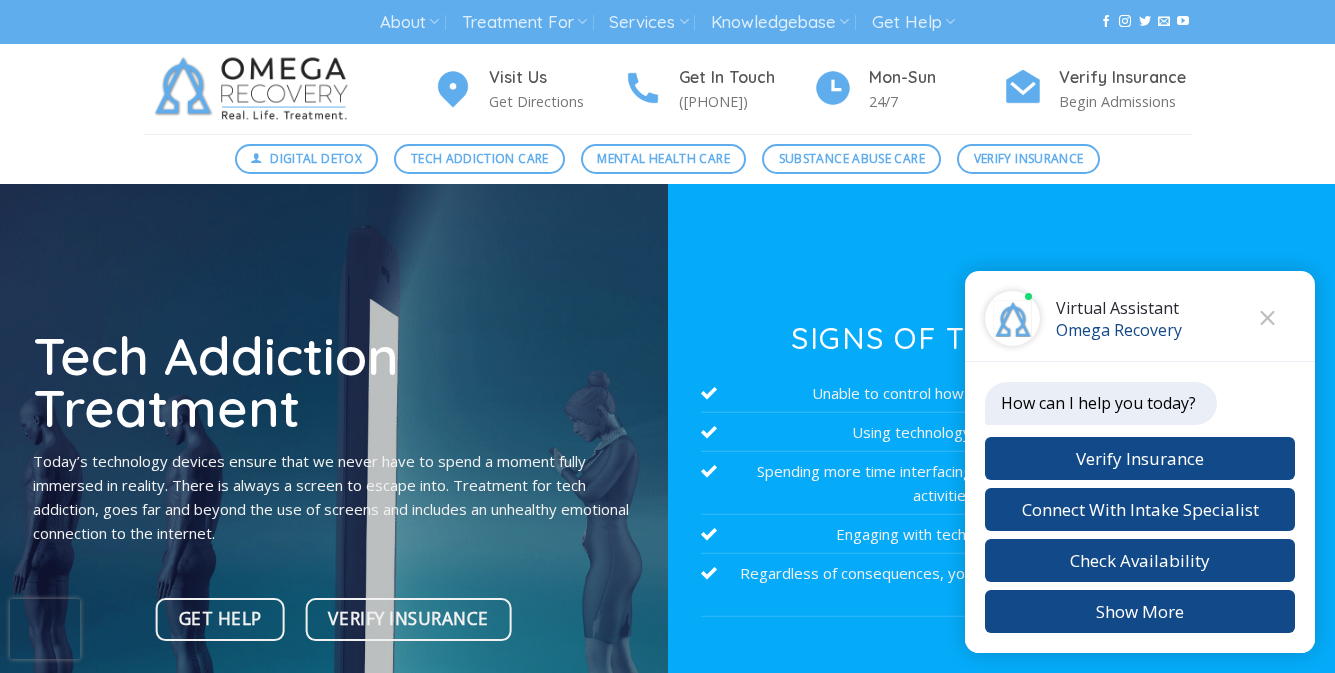 click at bounding box center [255, 89] 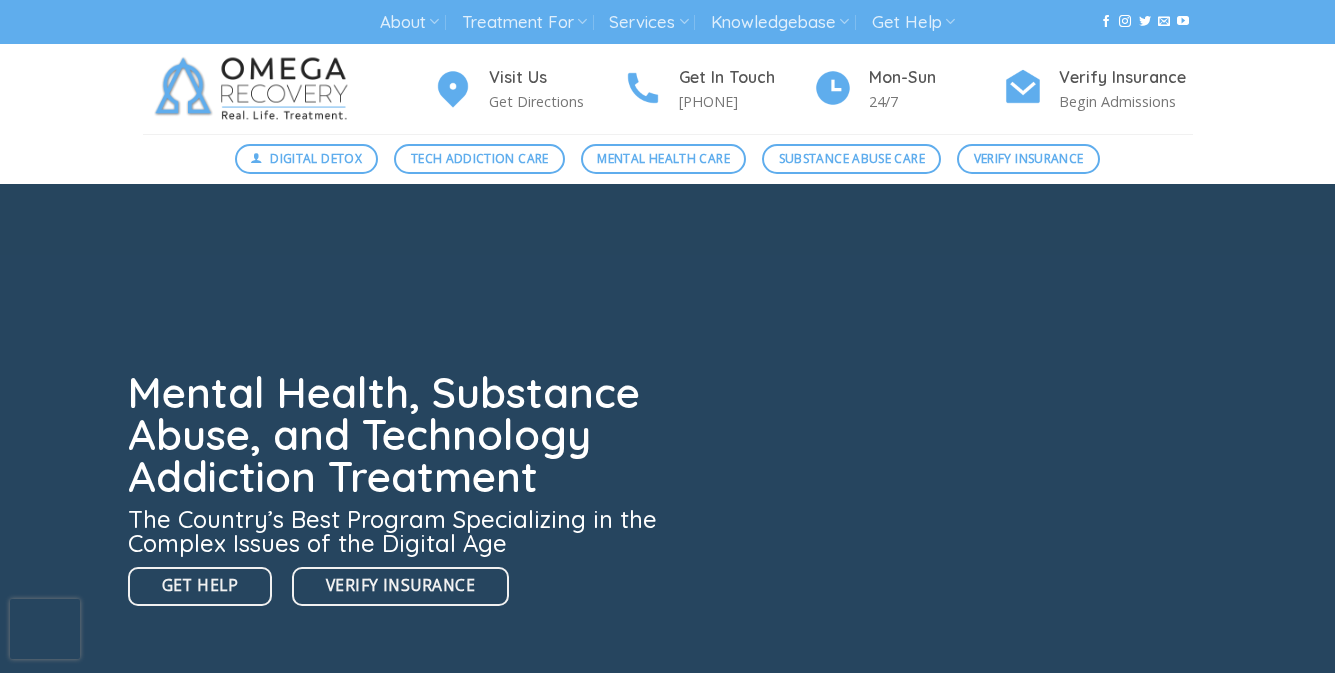 scroll, scrollTop: 0, scrollLeft: 0, axis: both 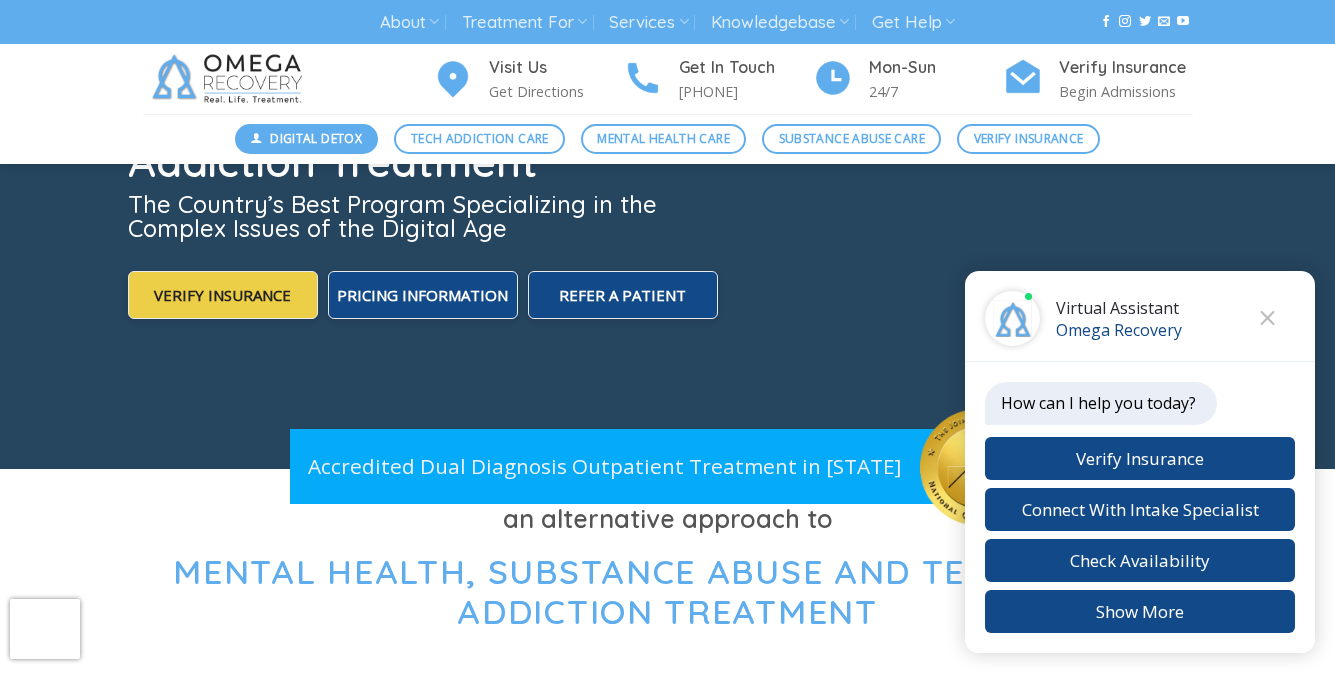 click on "Digital Detox" at bounding box center (316, 138) 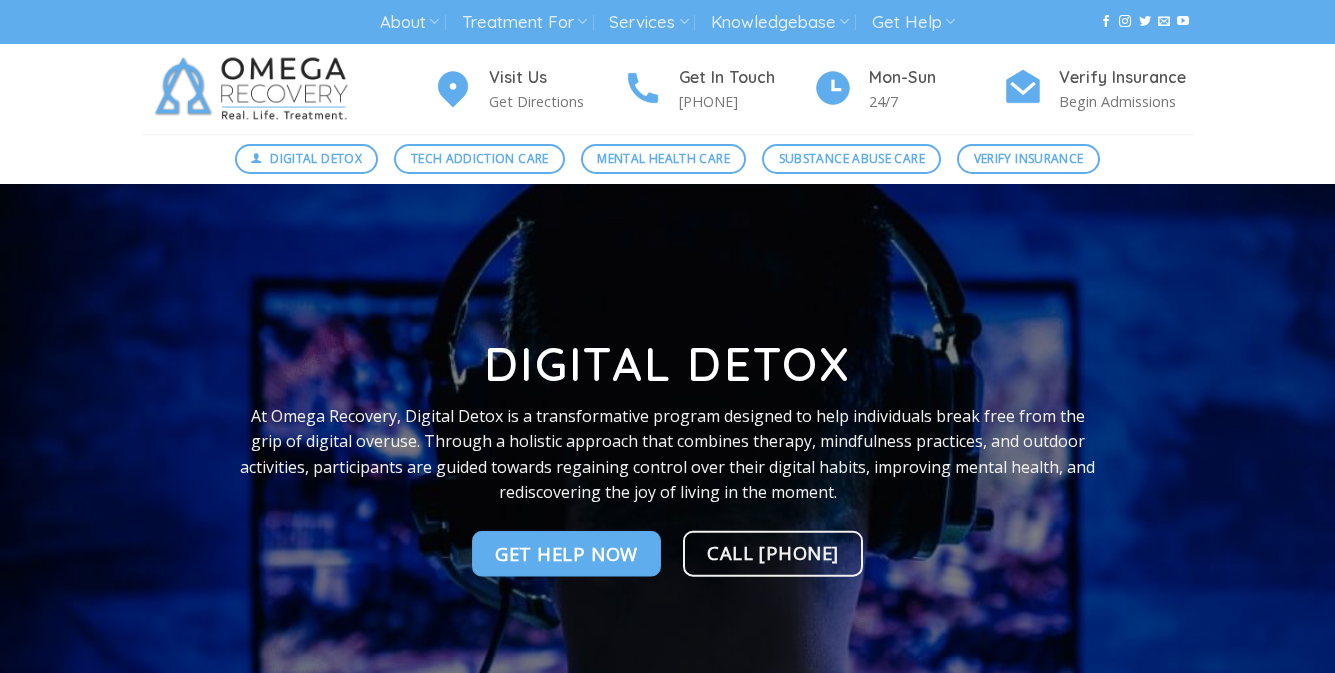 scroll, scrollTop: 0, scrollLeft: 0, axis: both 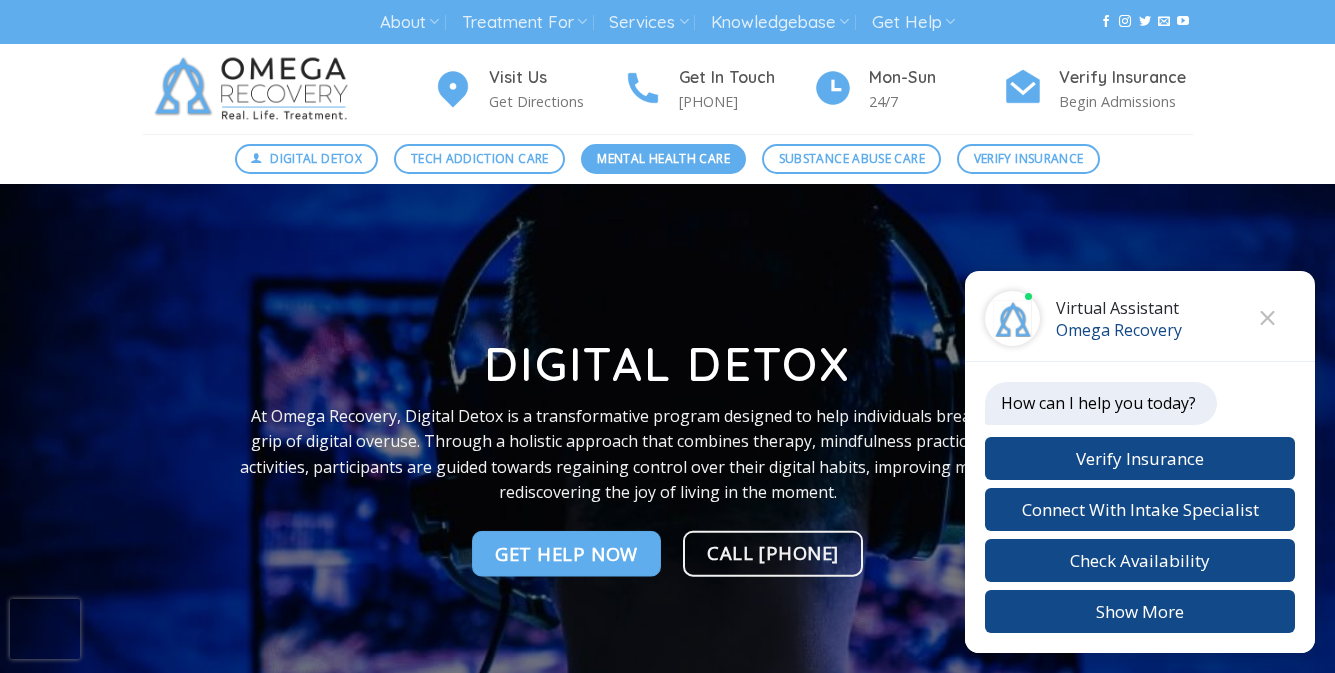 click on "Mental Health Care" at bounding box center [663, 158] 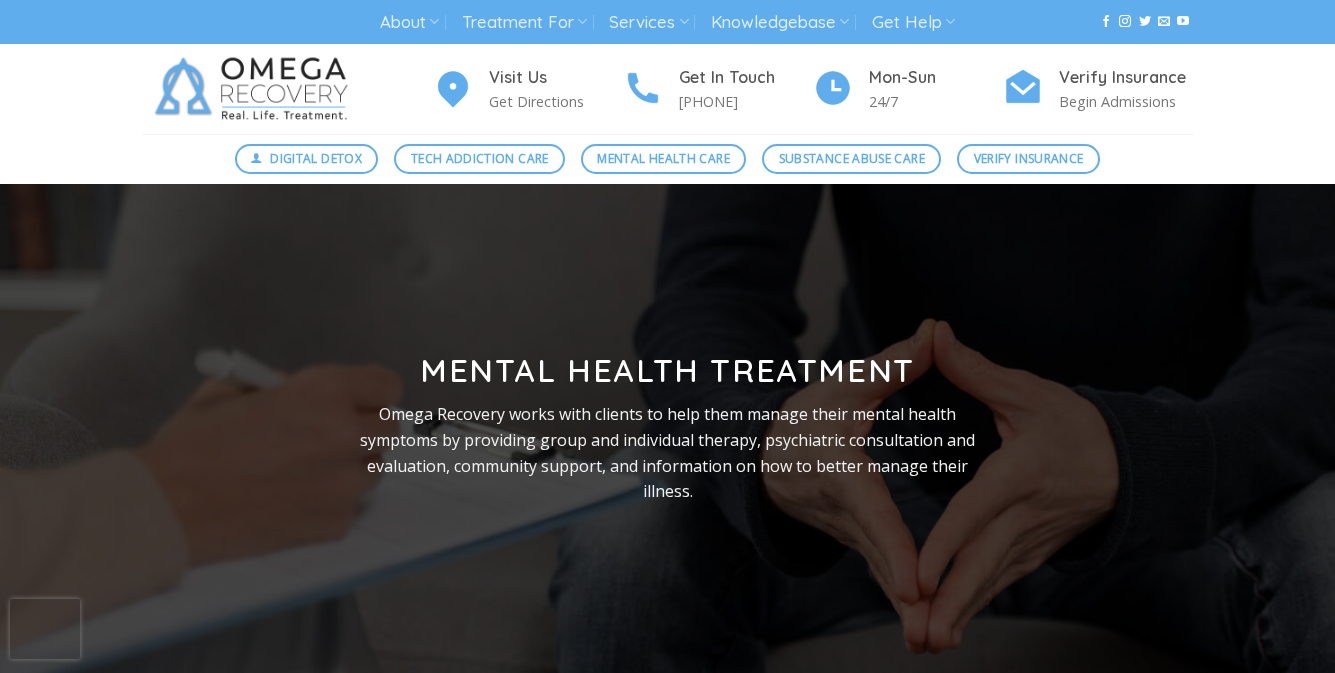 scroll, scrollTop: 0, scrollLeft: 0, axis: both 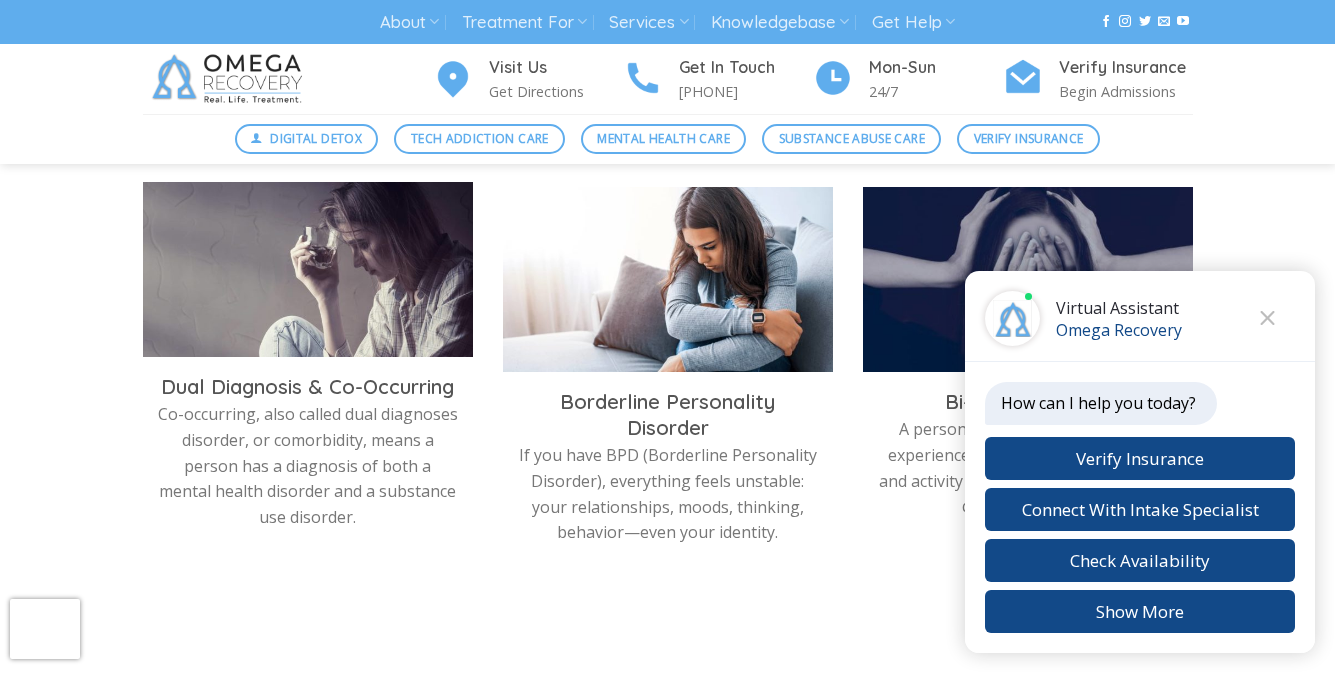 click at bounding box center (308, 274) 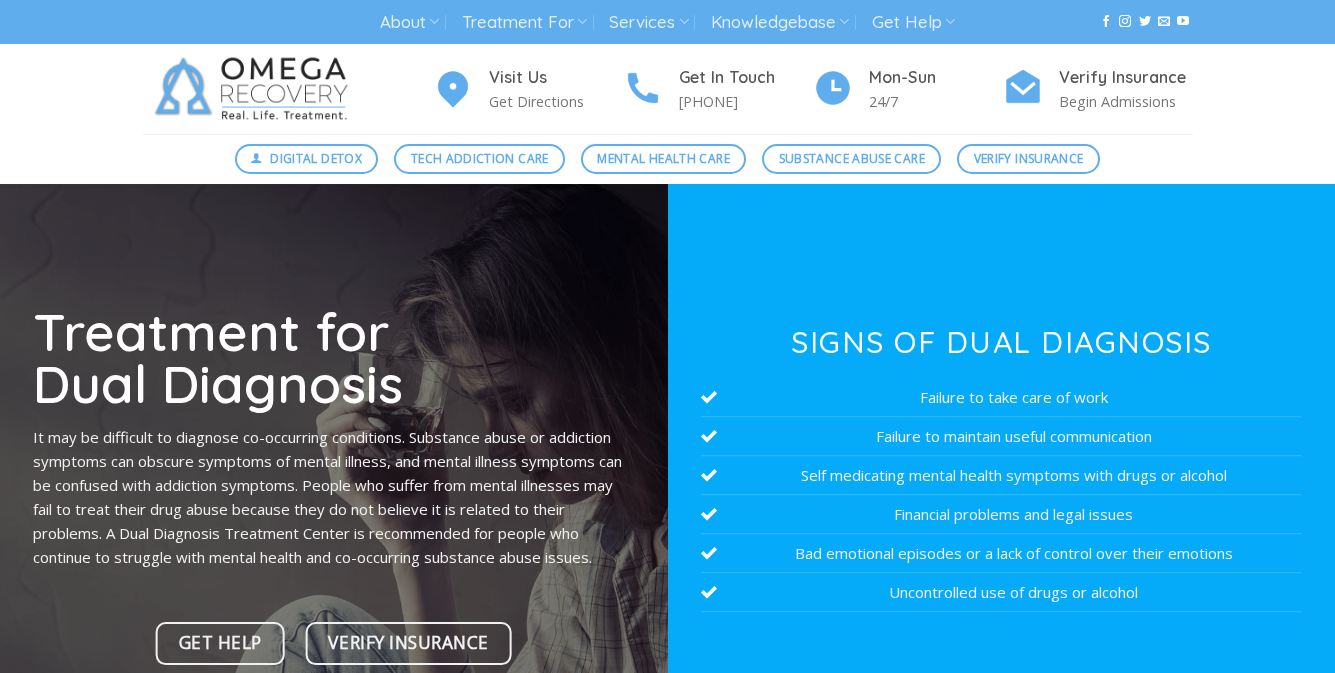 scroll, scrollTop: 0, scrollLeft: 0, axis: both 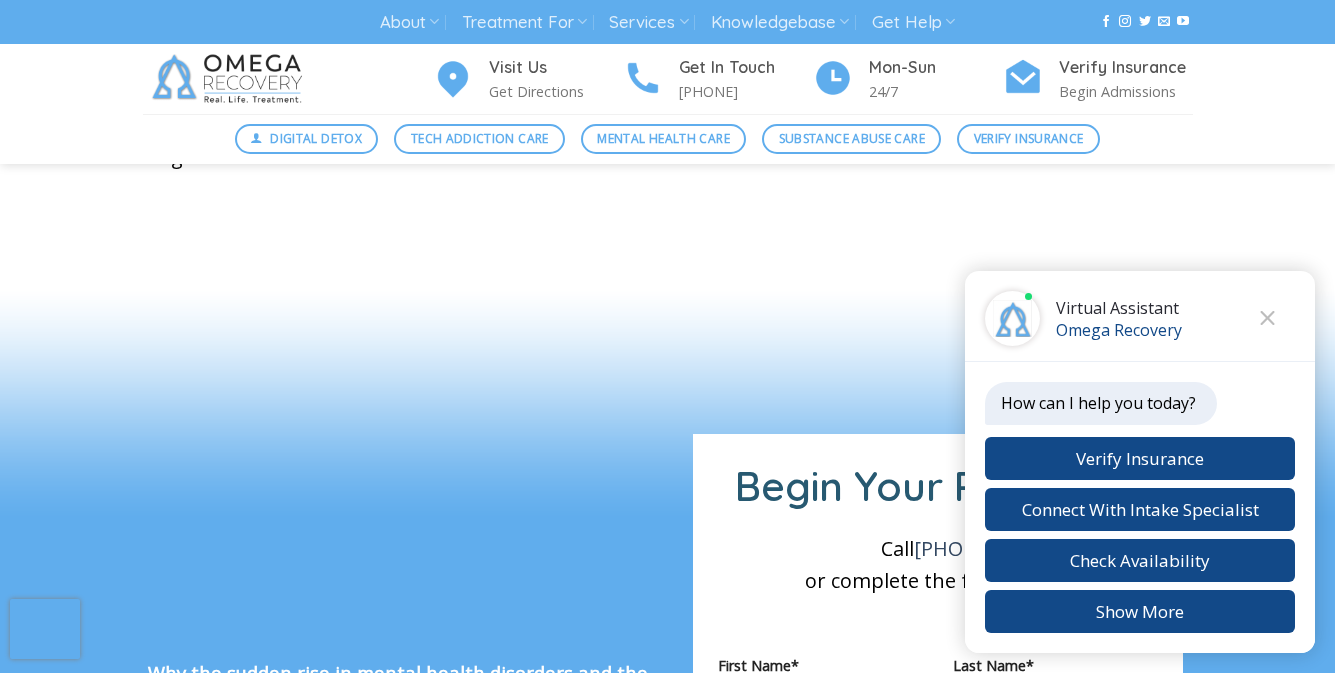 click at bounding box center (230, 79) 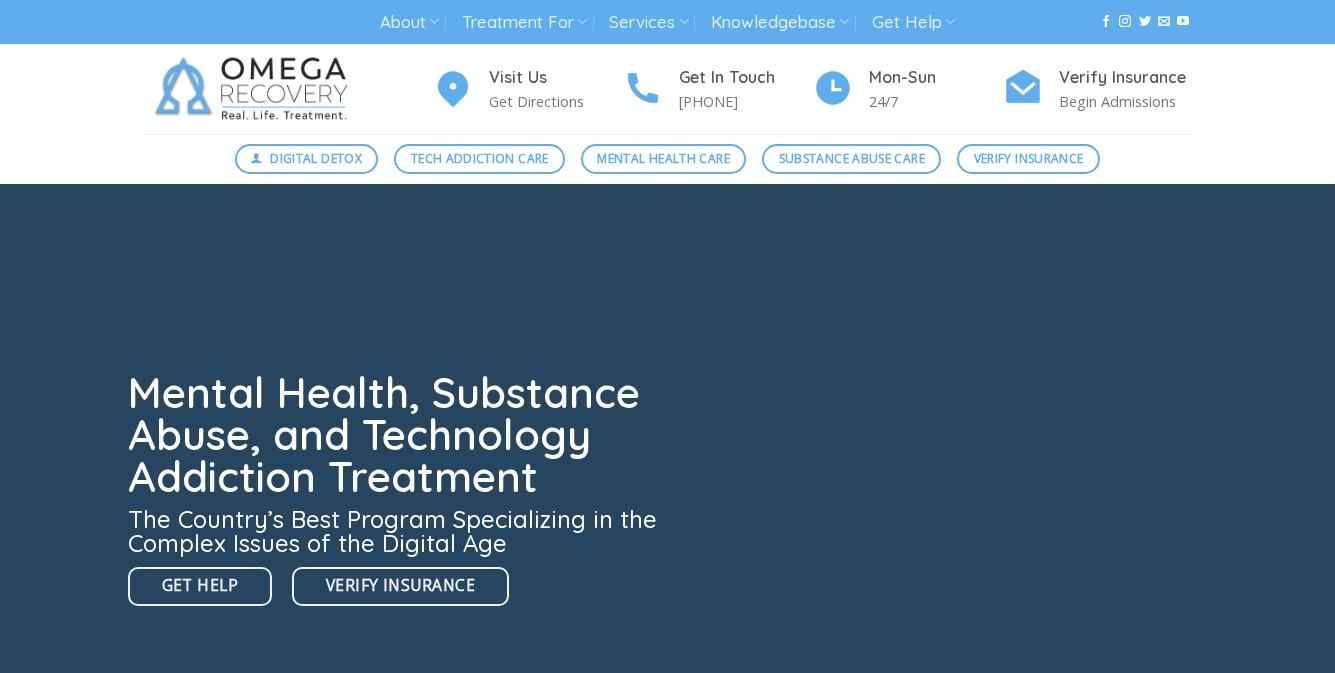 scroll, scrollTop: 0, scrollLeft: 0, axis: both 